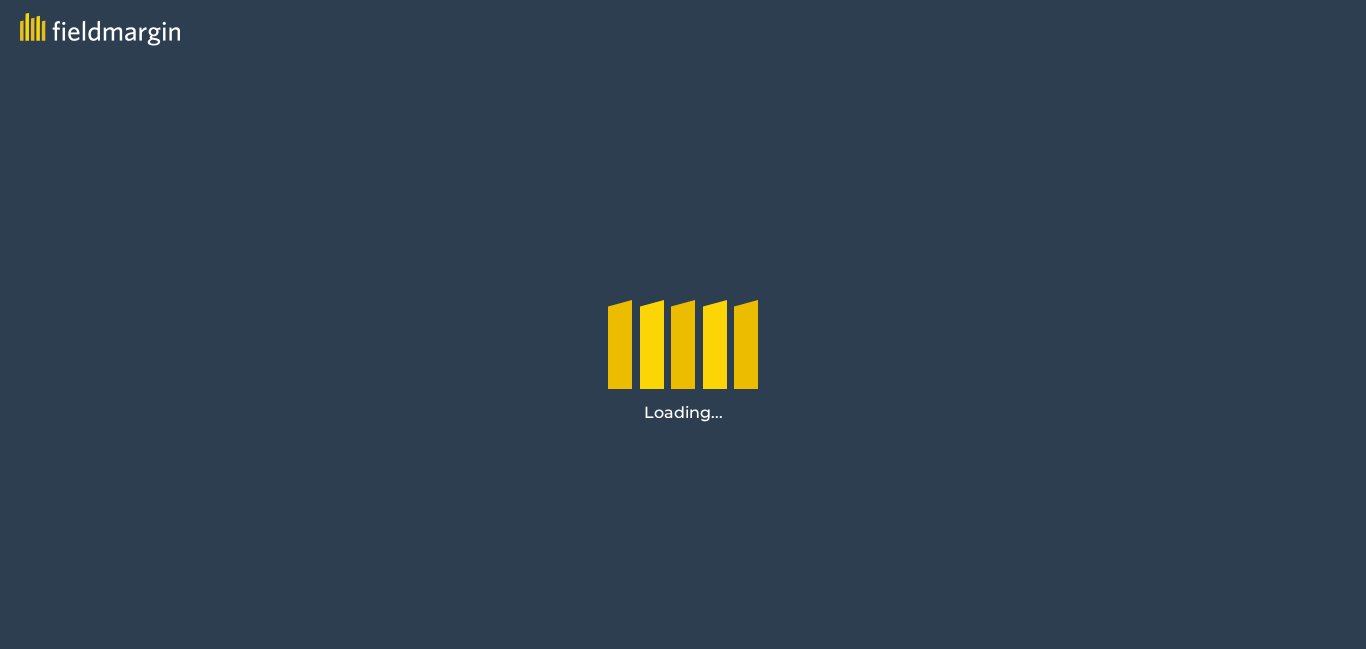 scroll, scrollTop: 0, scrollLeft: 0, axis: both 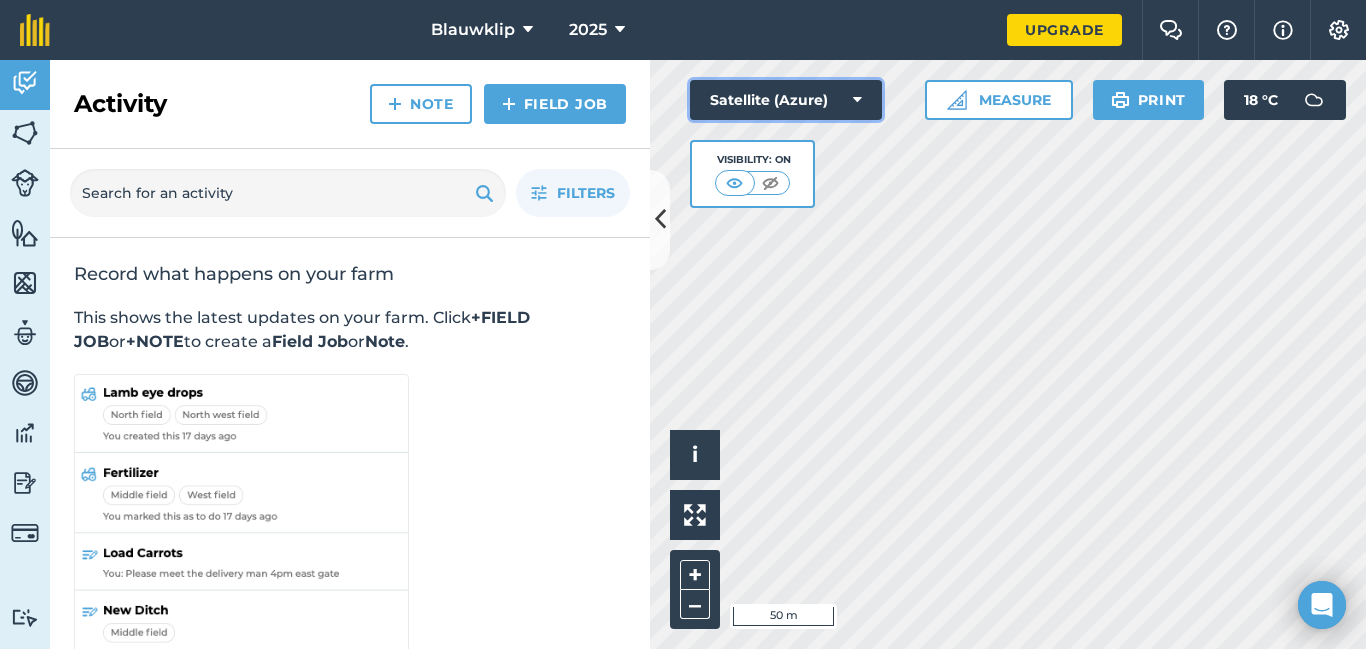 click at bounding box center (857, 100) 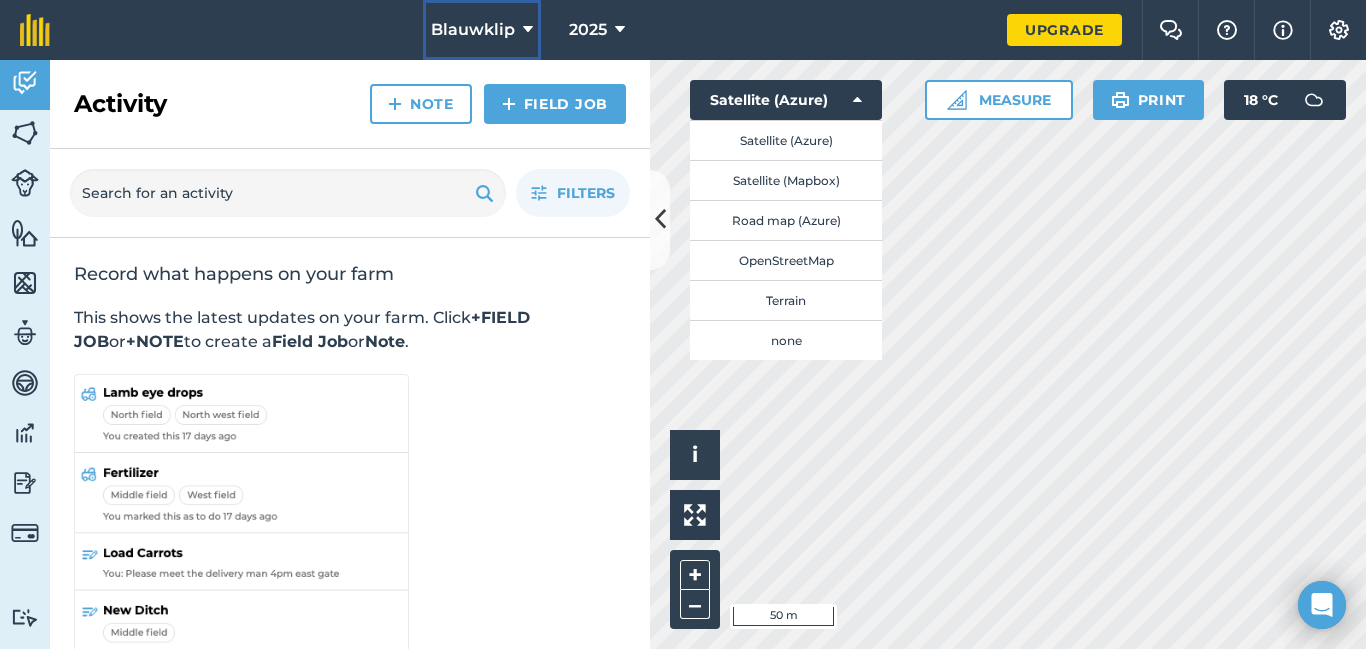 click at bounding box center [528, 30] 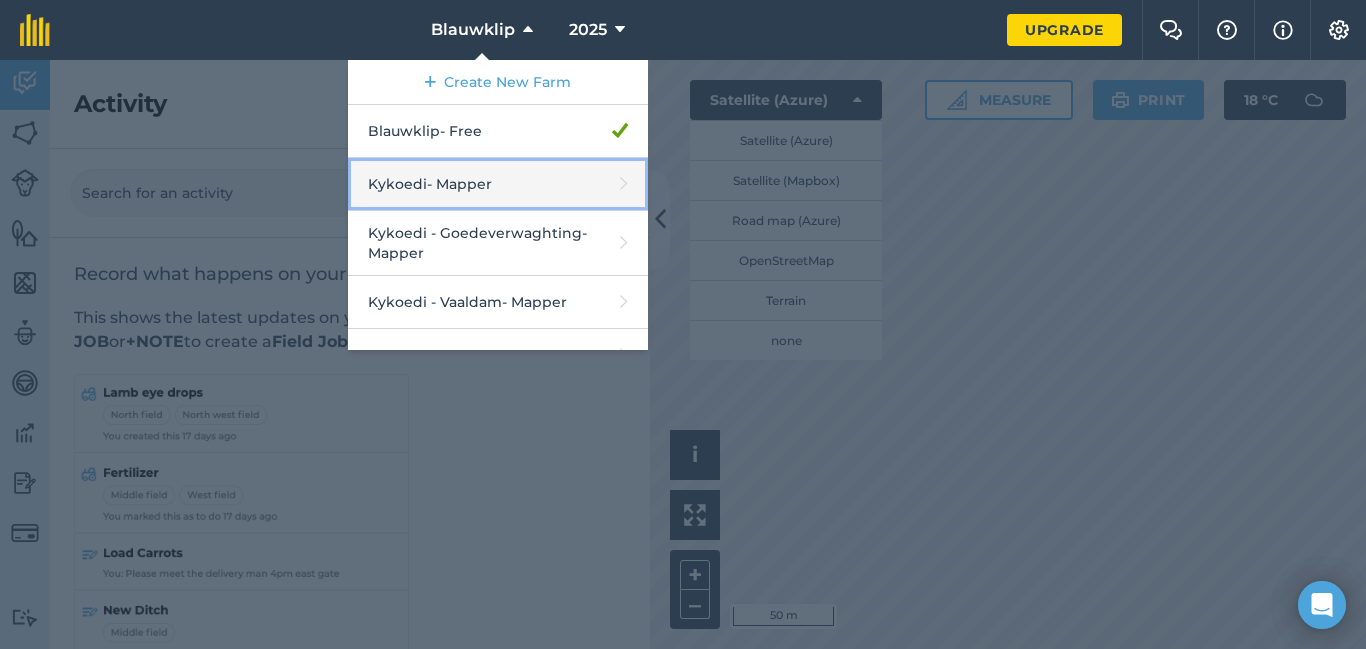 click on "Kykoedi  - Mapper" at bounding box center [498, 184] 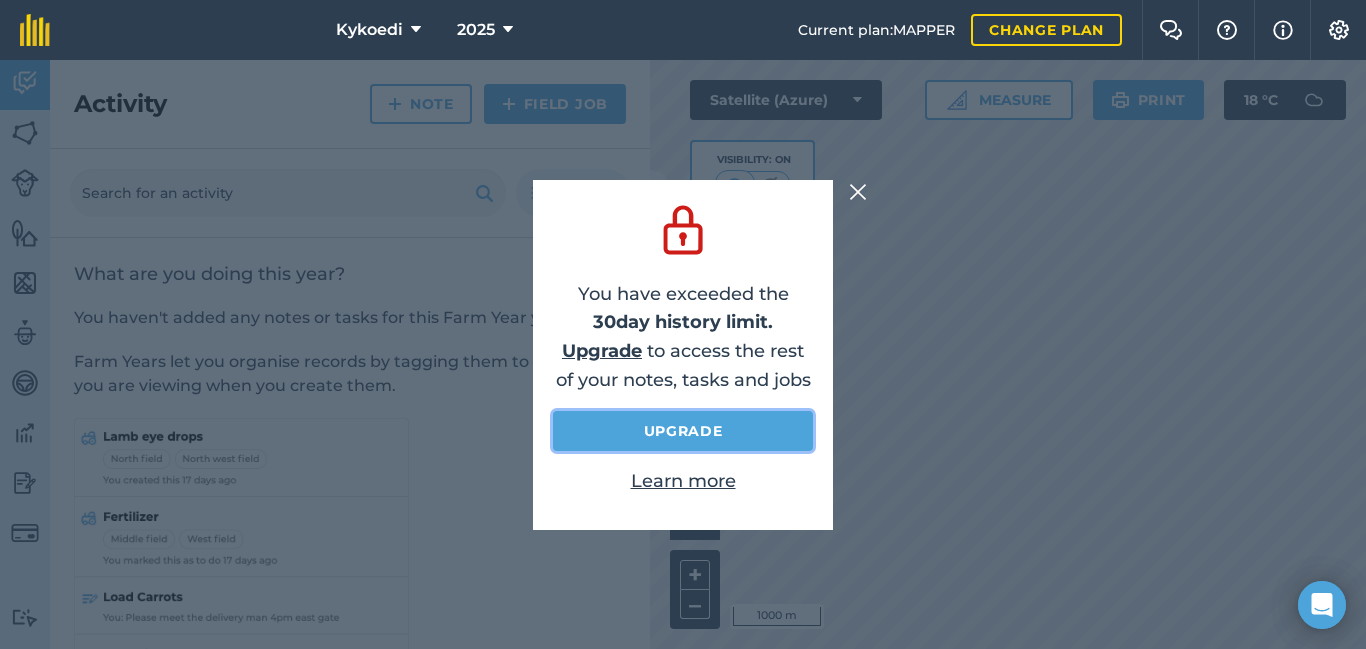 click on "Upgrade" at bounding box center (683, 431) 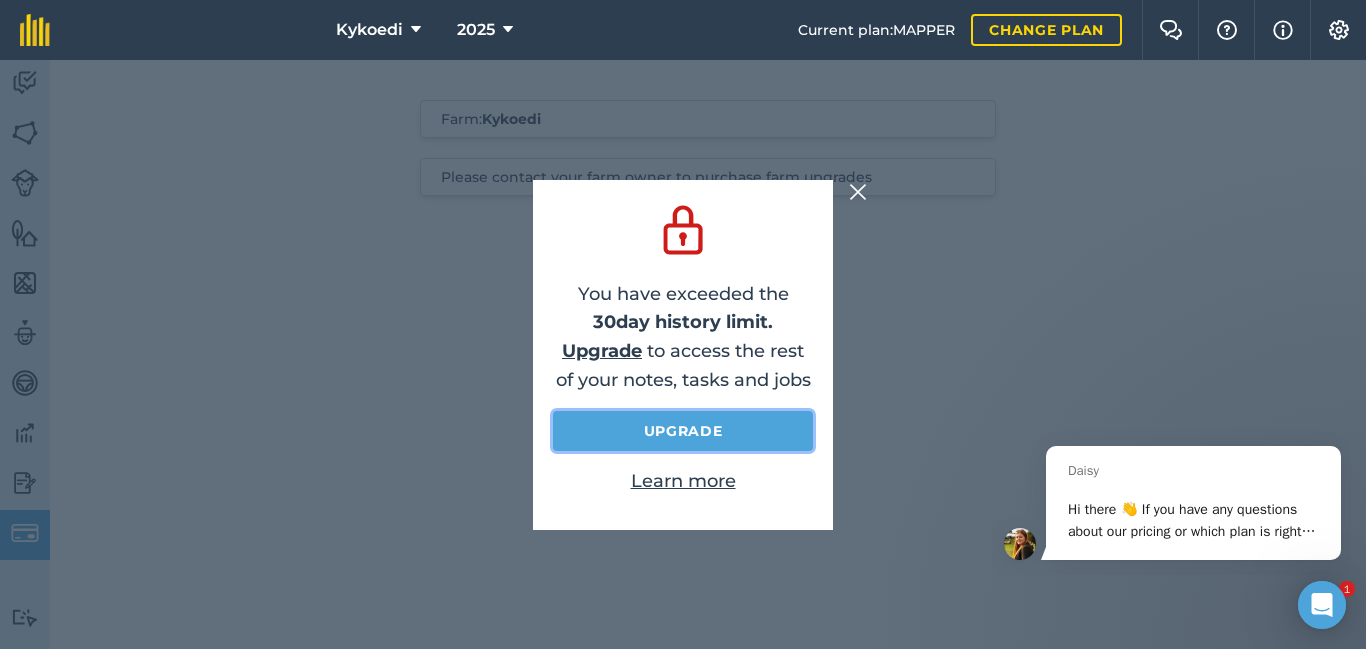 scroll, scrollTop: 0, scrollLeft: 0, axis: both 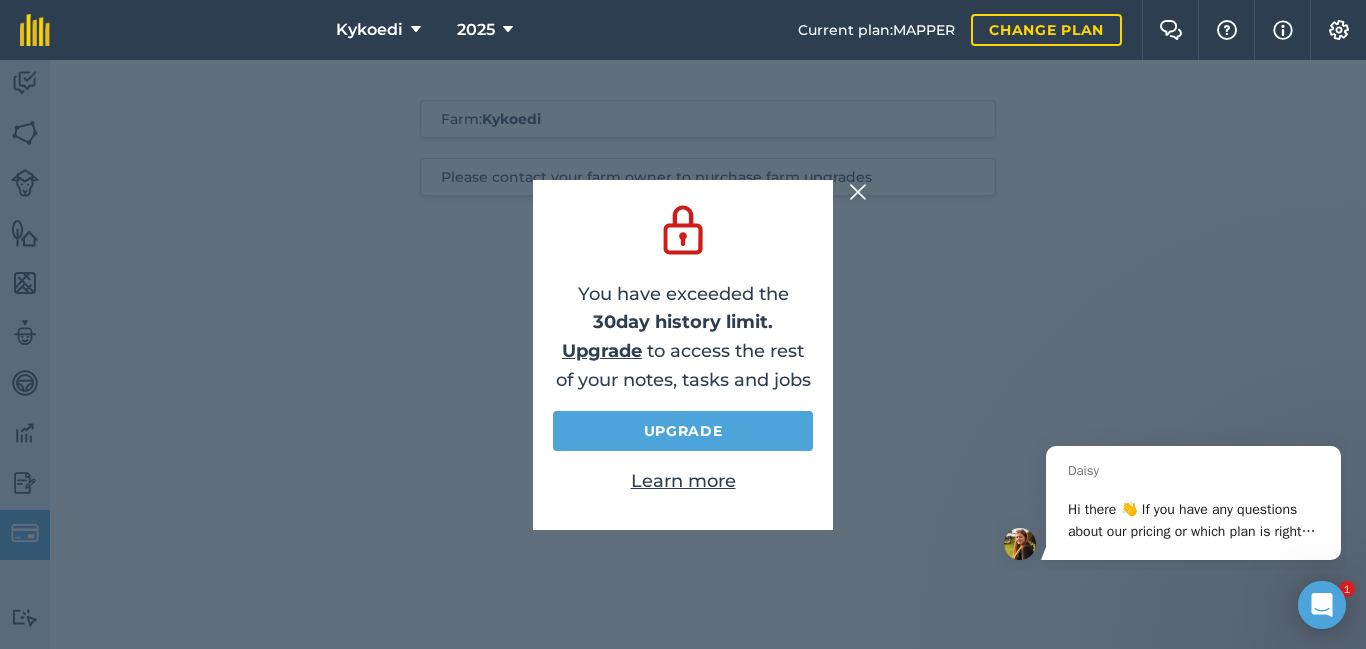 click at bounding box center [858, 192] 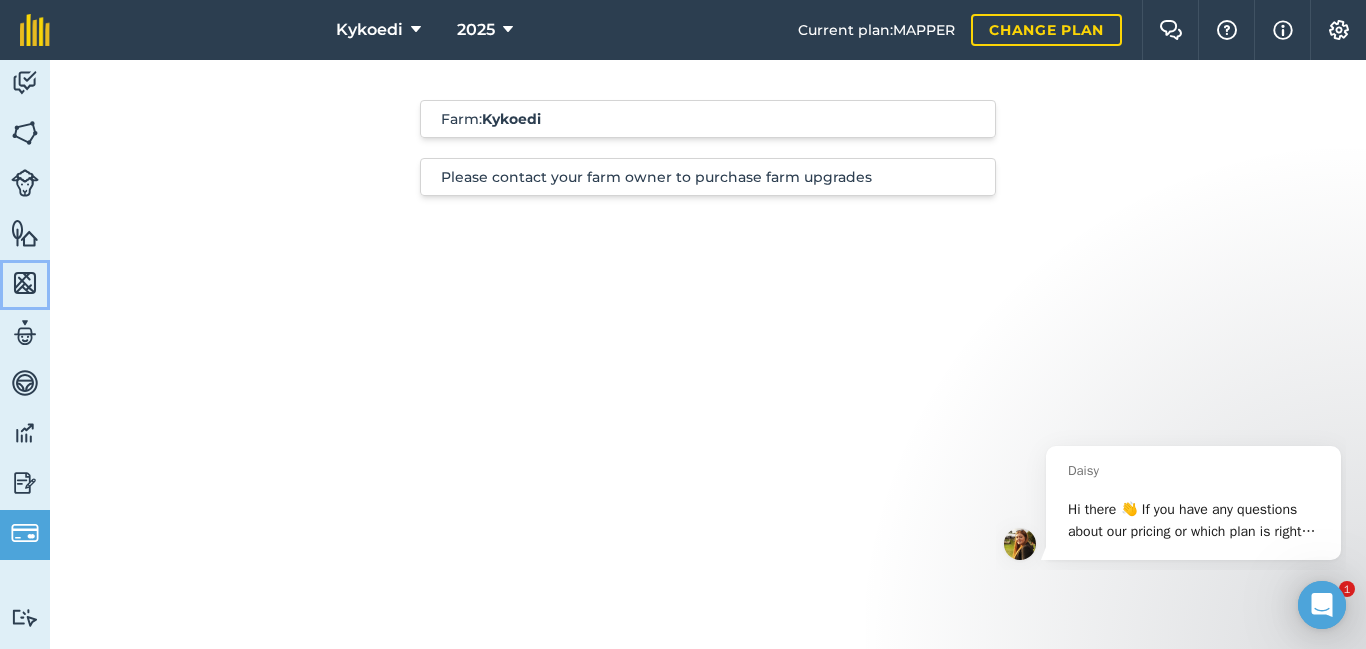 click at bounding box center (25, 283) 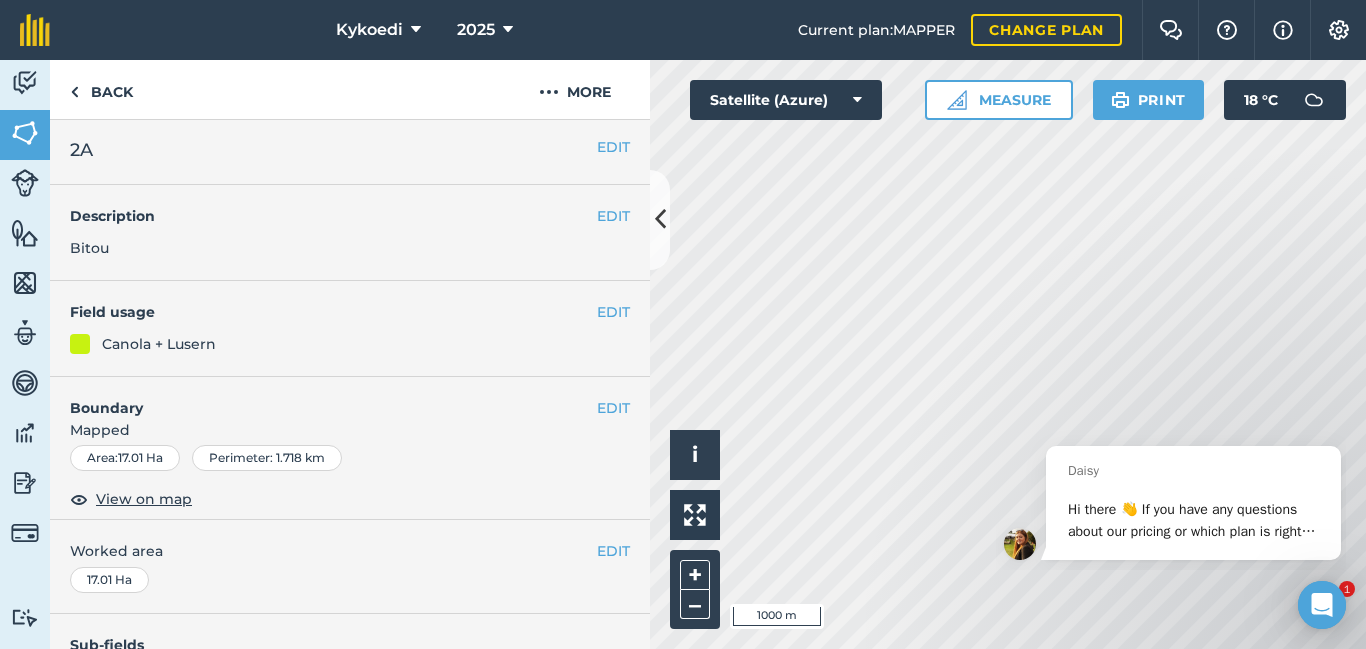 scroll, scrollTop: 0, scrollLeft: 0, axis: both 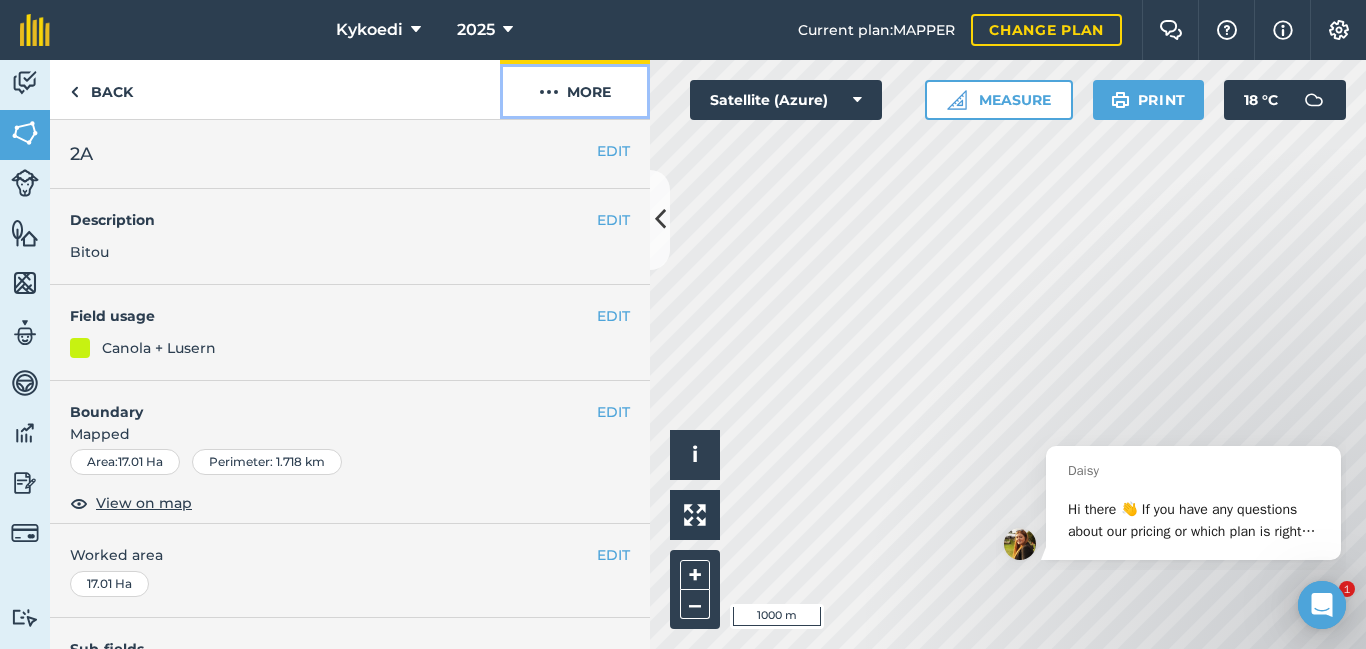 drag, startPoint x: 1331, startPoint y: 0, endPoint x: 576, endPoint y: 88, distance: 760.1112 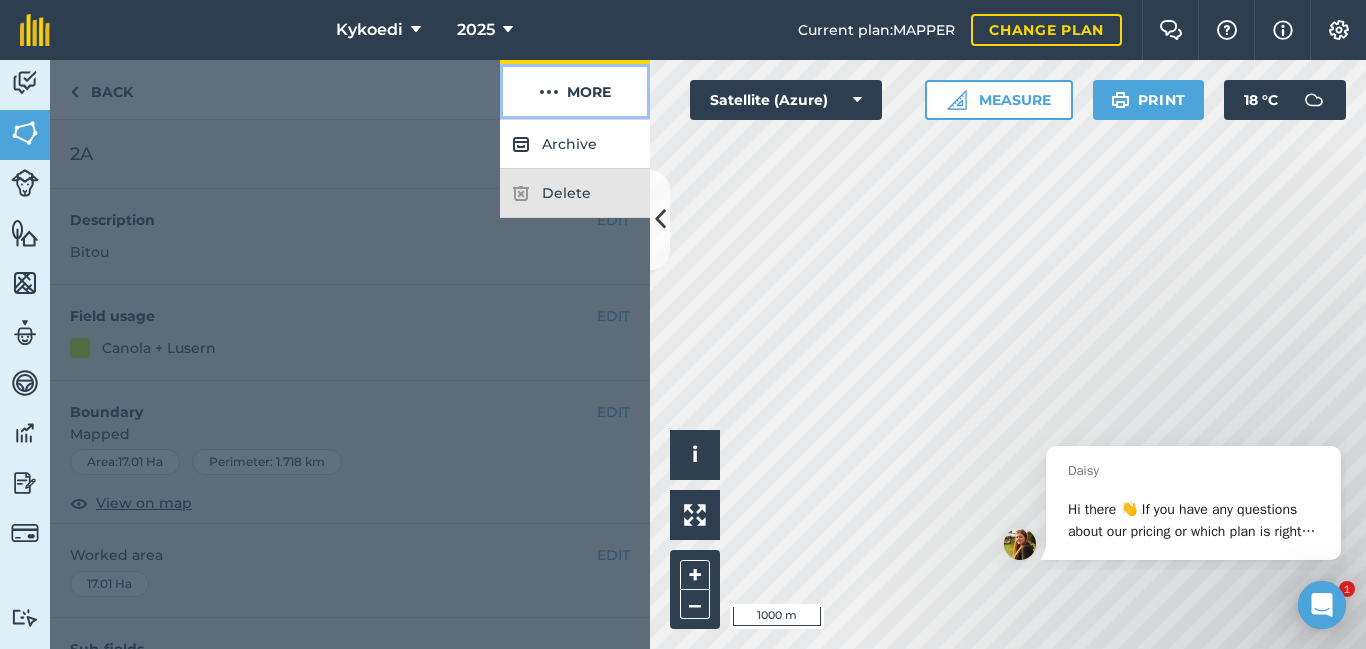 click on "More" at bounding box center (575, 89) 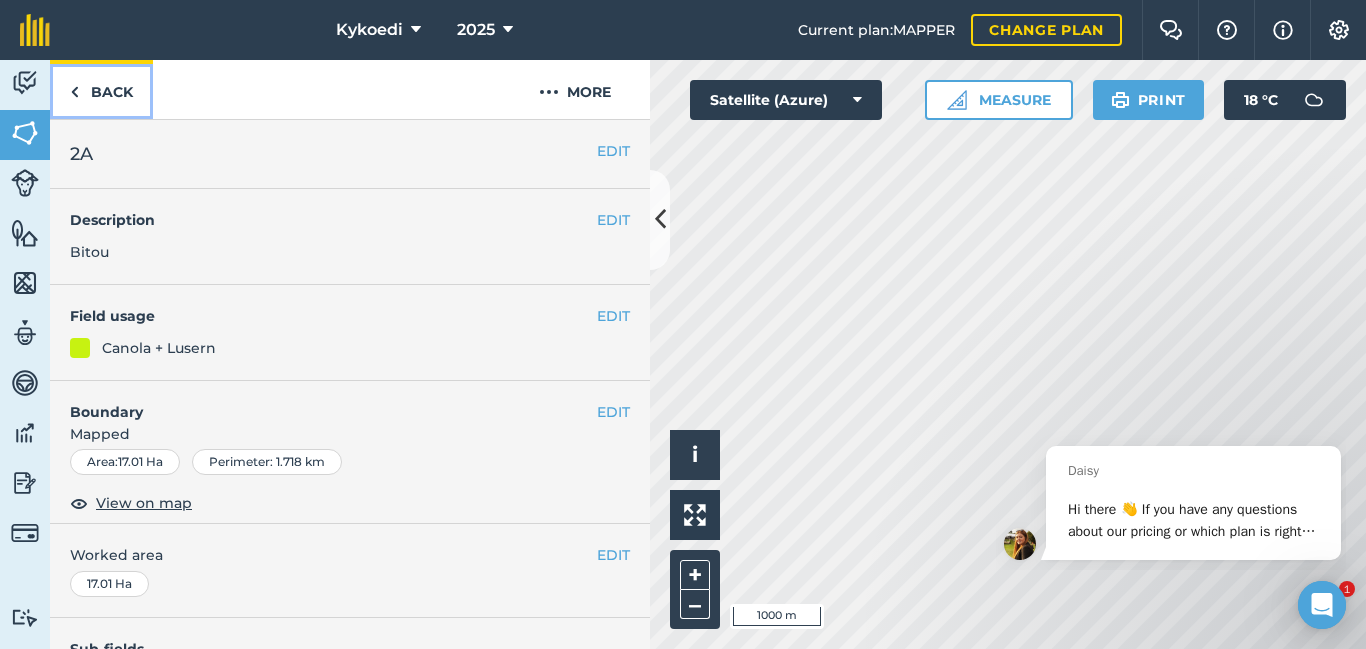 click on "Back" at bounding box center [101, 89] 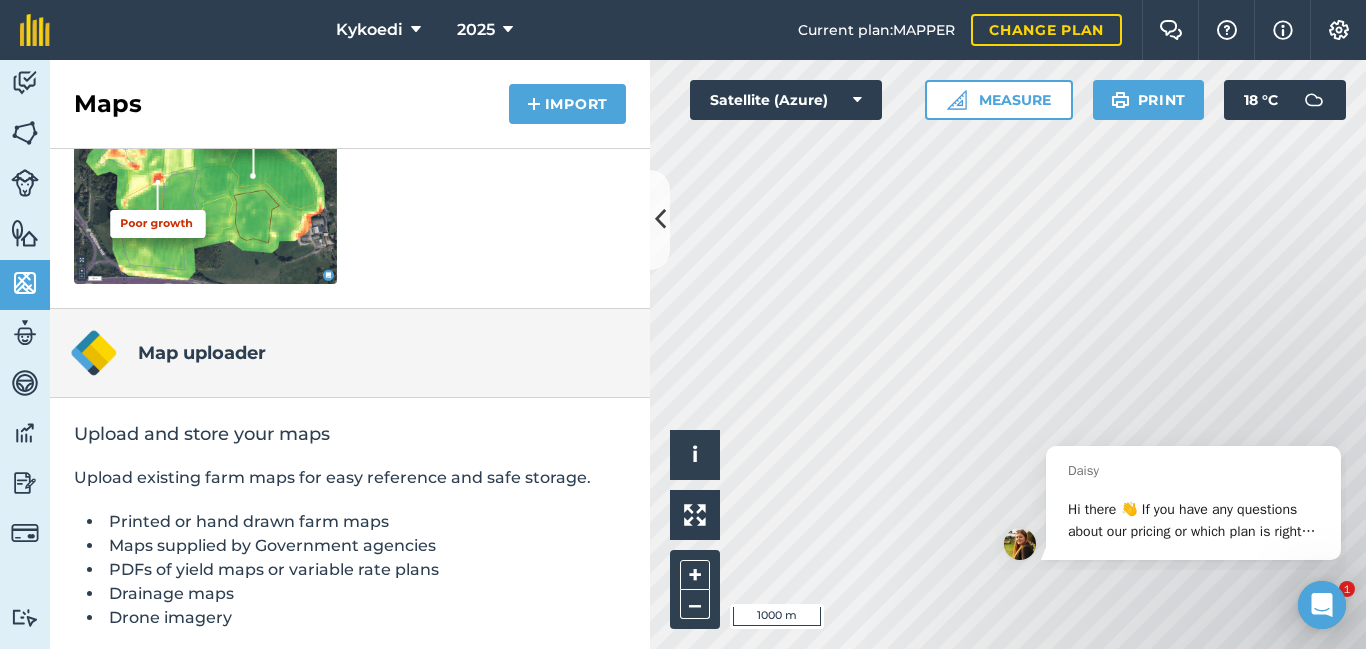 scroll, scrollTop: 365, scrollLeft: 0, axis: vertical 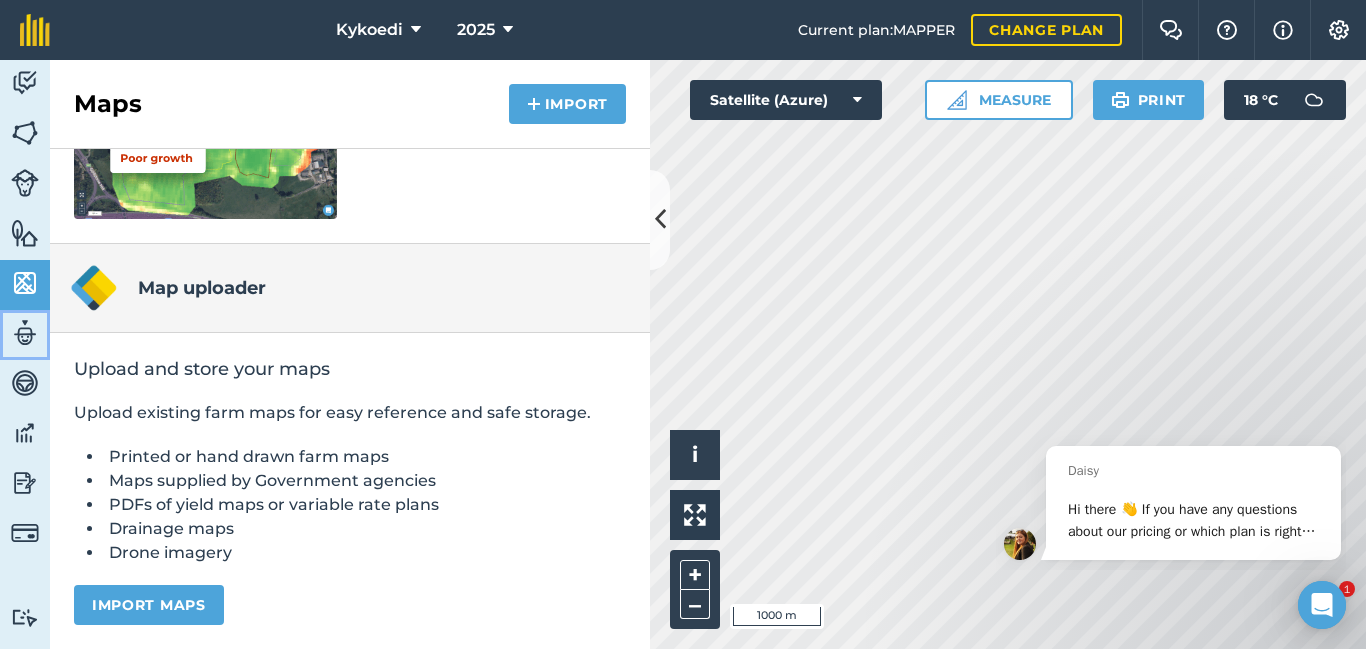 click at bounding box center [25, 333] 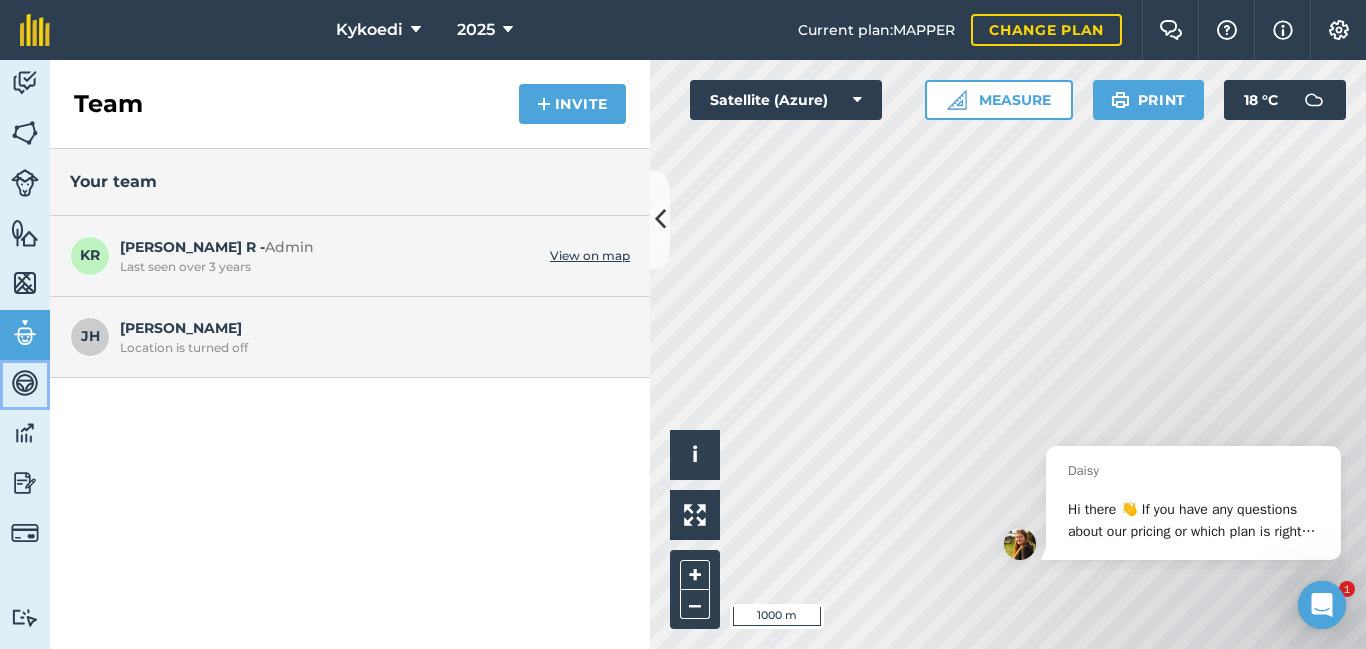 click at bounding box center (25, 383) 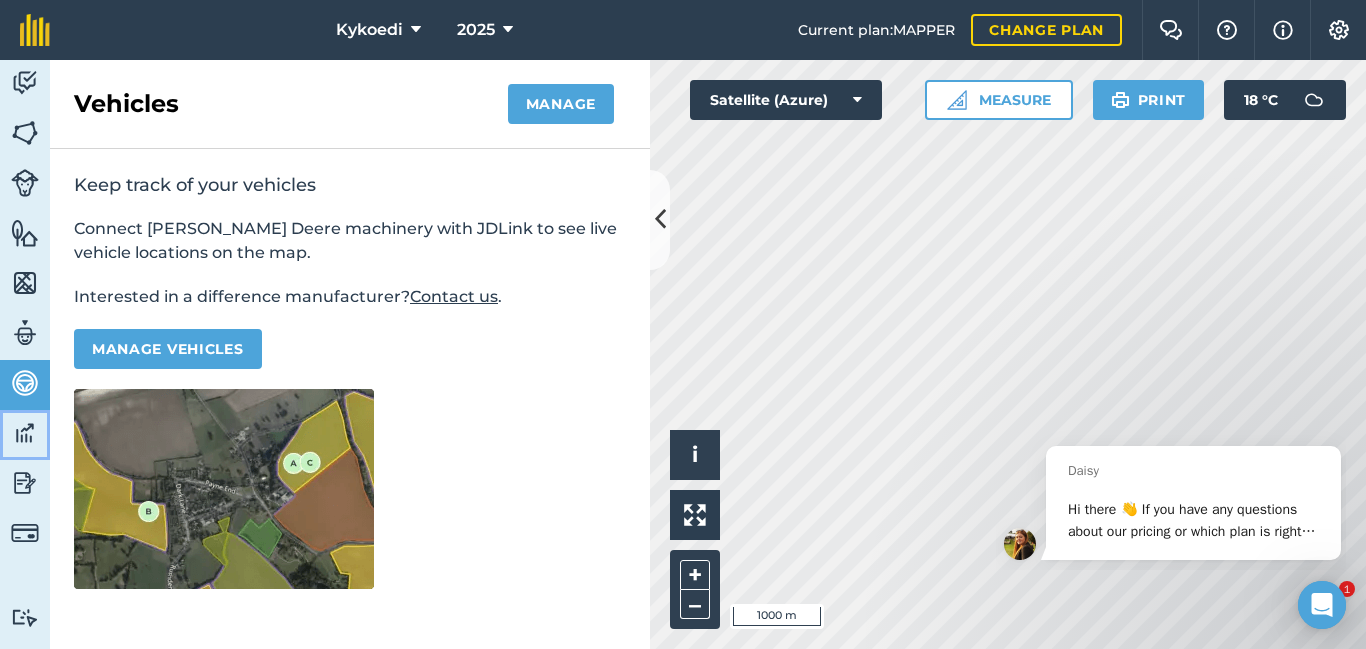 click at bounding box center (25, 433) 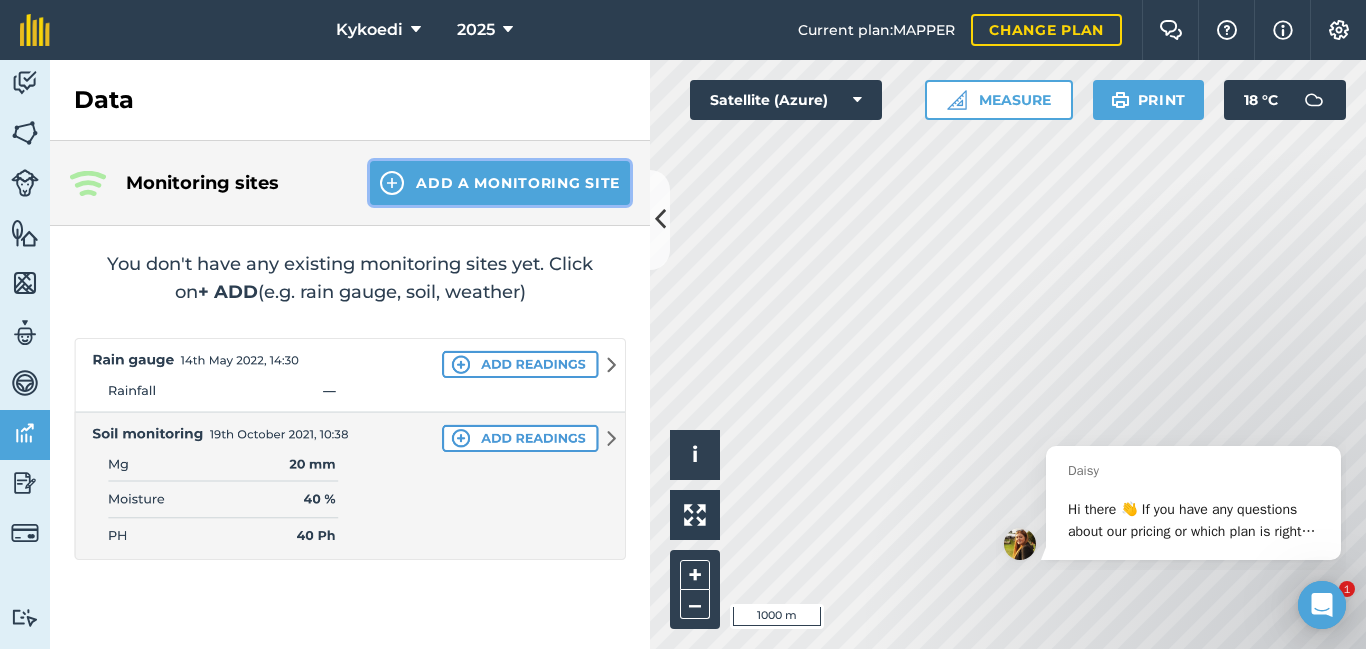 click on "Add a Monitoring Site" at bounding box center [500, 183] 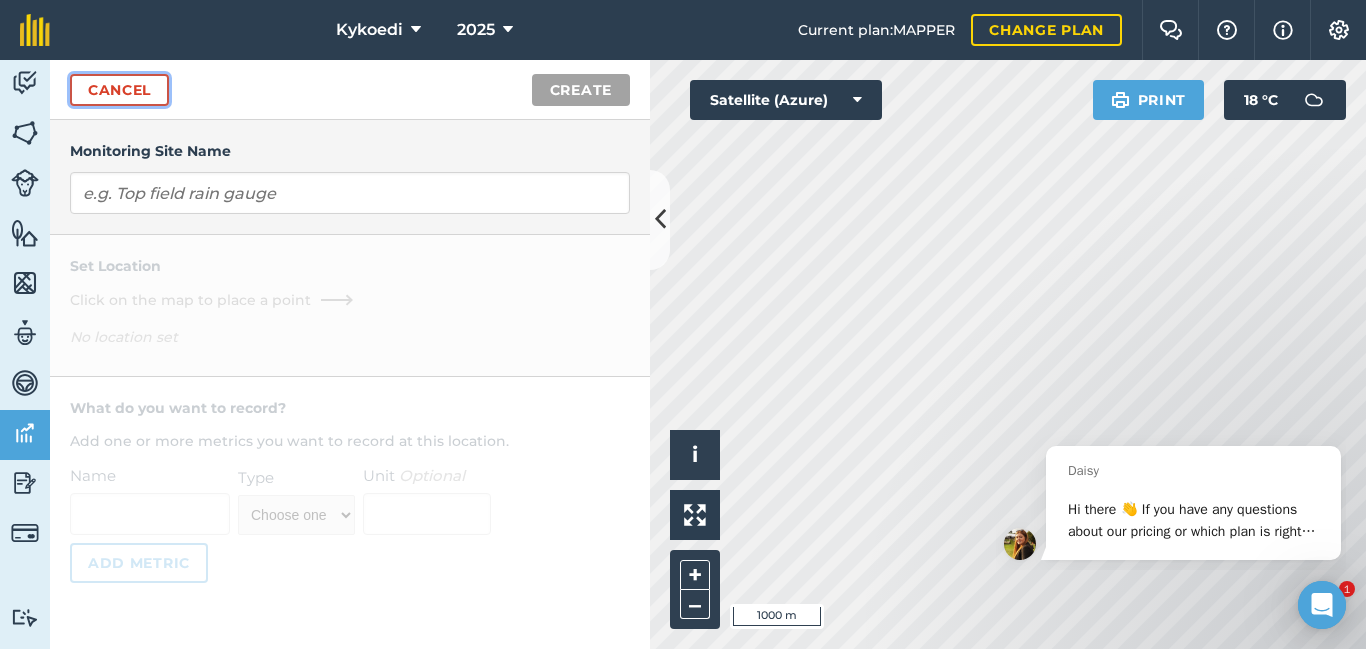 click on "Cancel" at bounding box center [119, 90] 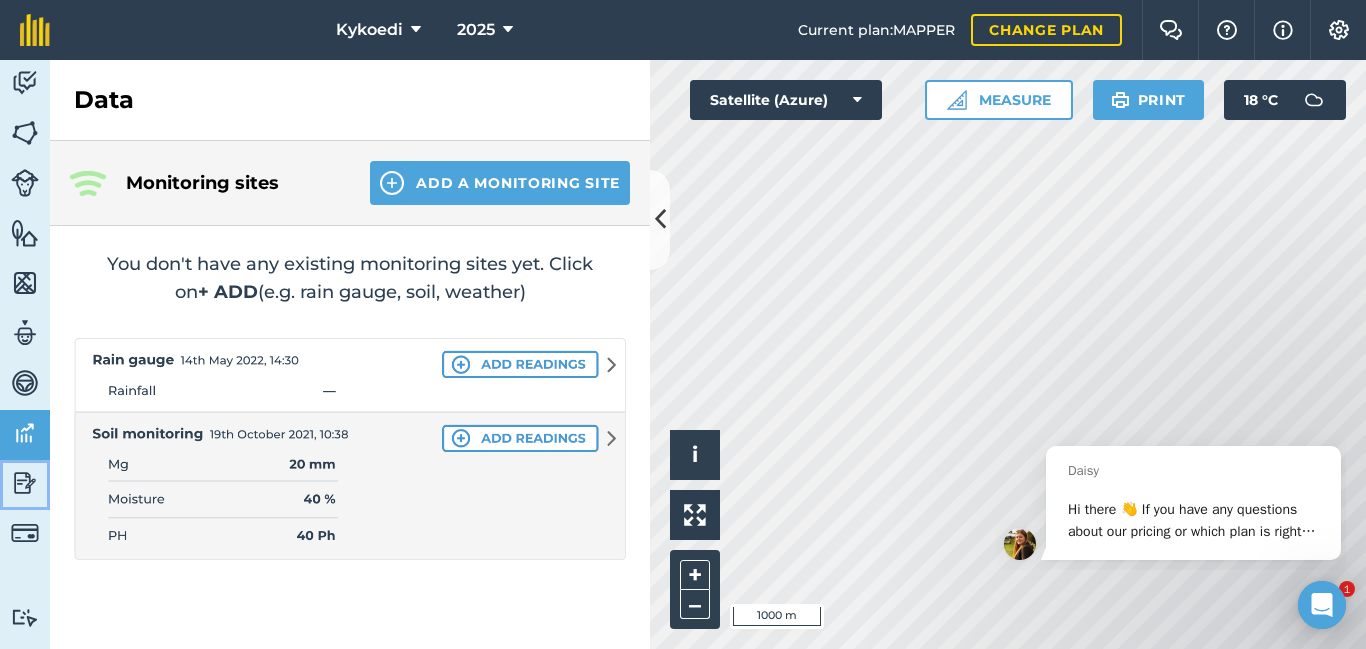click at bounding box center (25, 483) 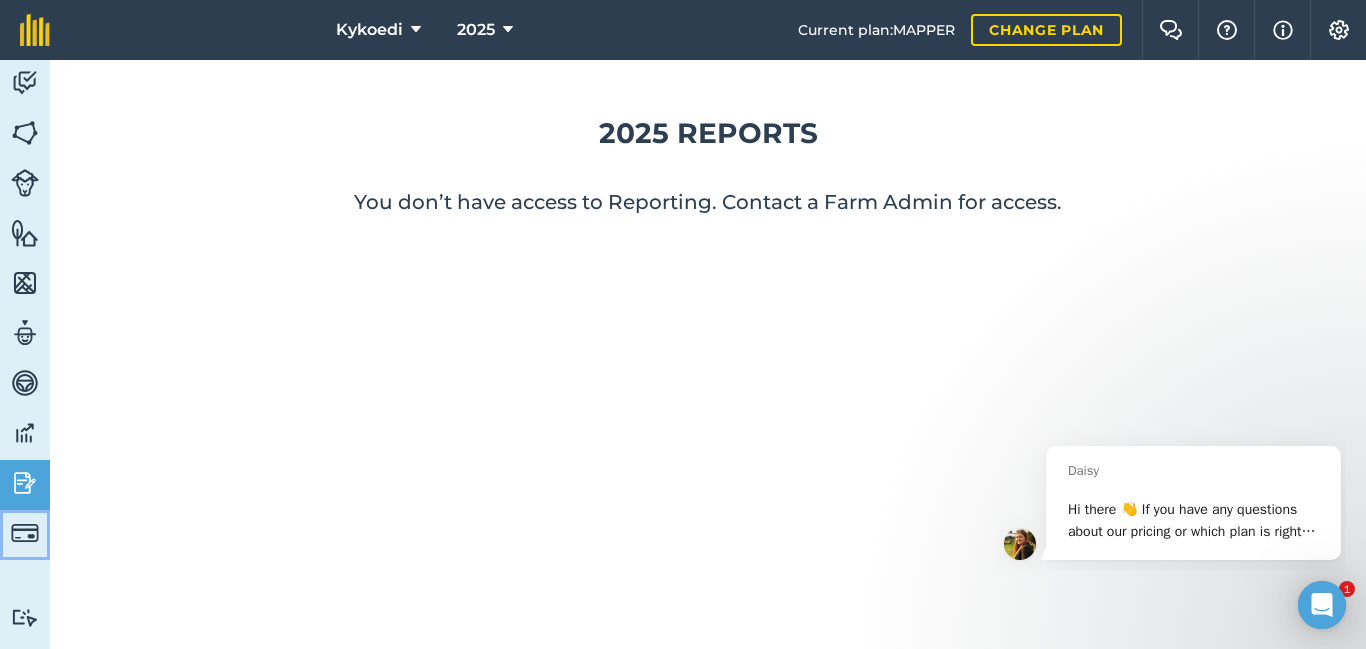 click at bounding box center (25, 533) 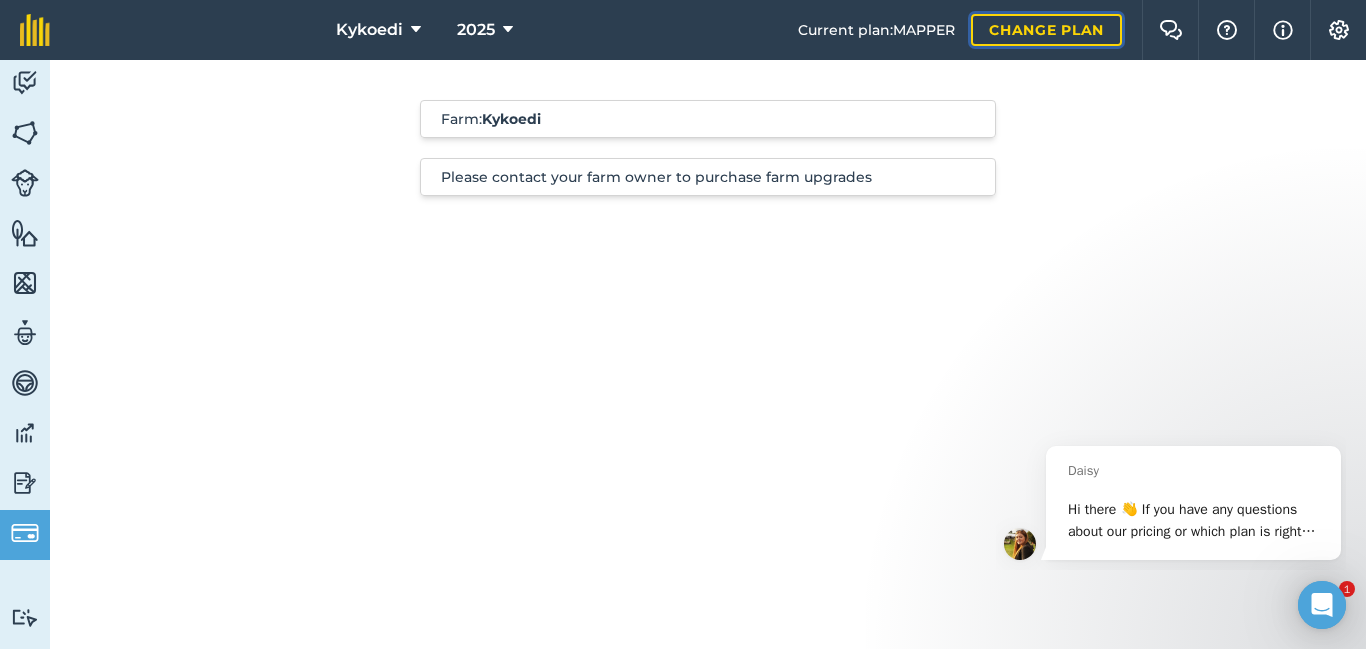 click on "Change plan" at bounding box center (1046, 30) 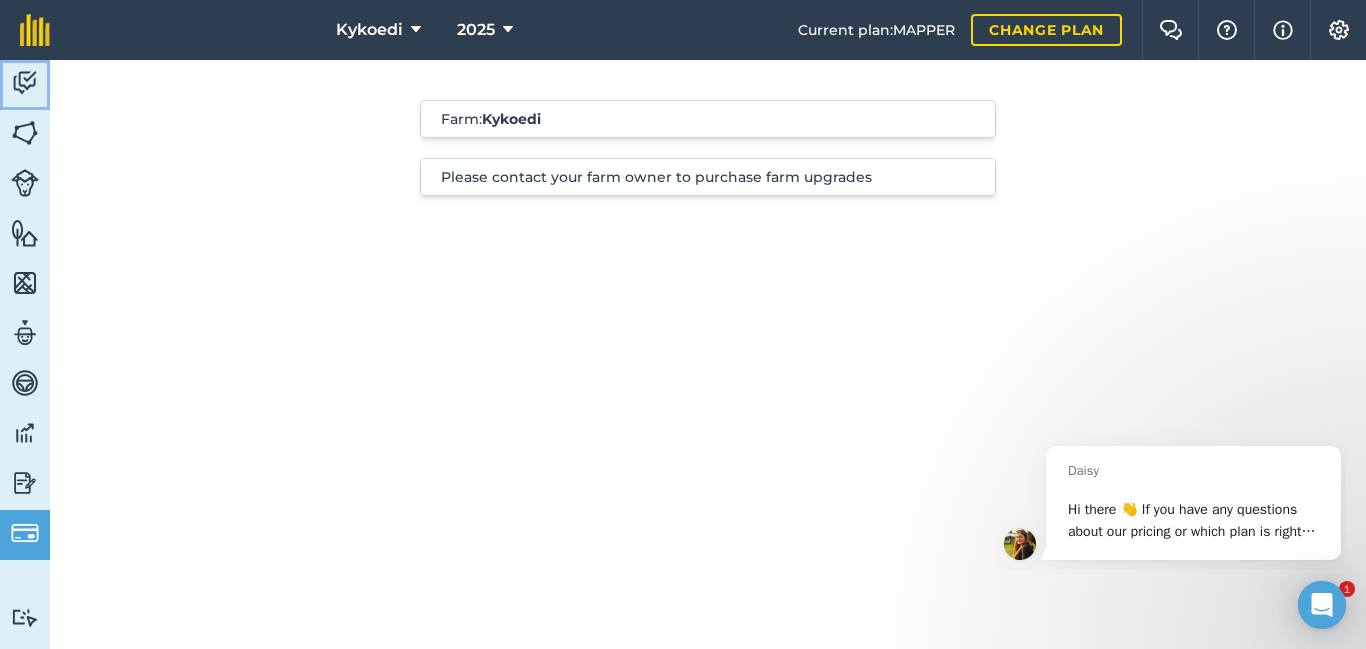 click at bounding box center [25, 83] 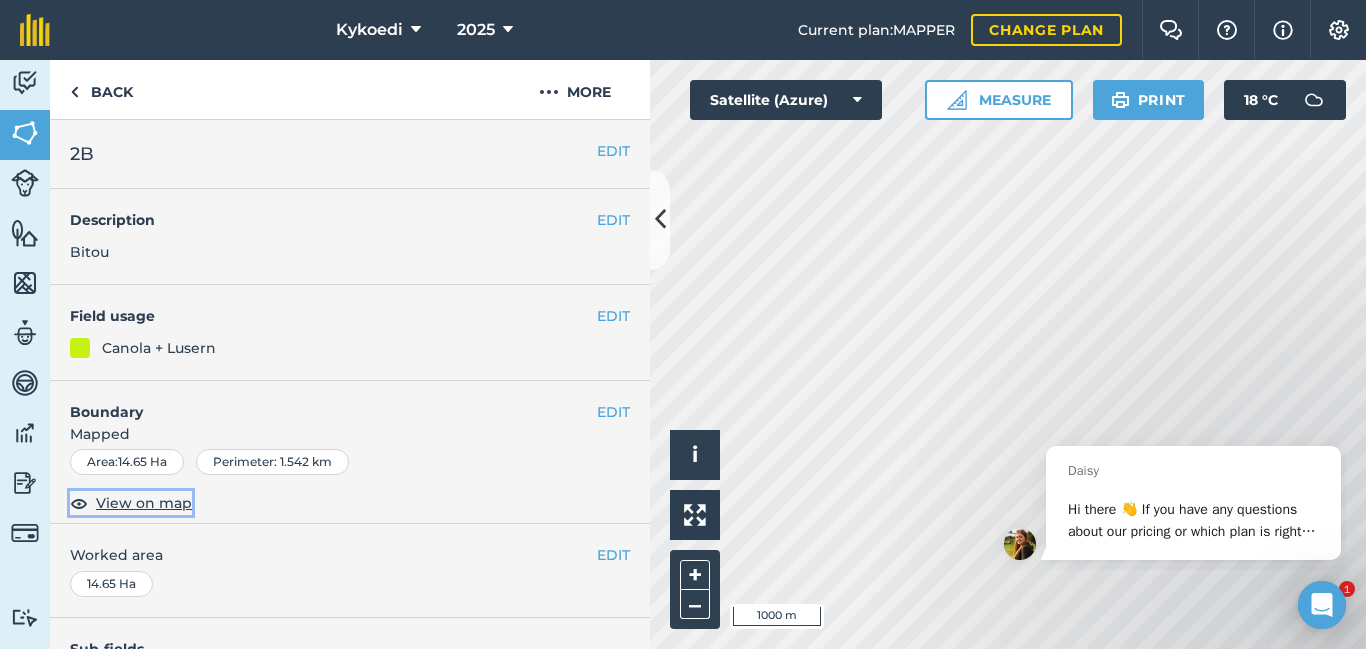 click on "View on map" at bounding box center (144, 503) 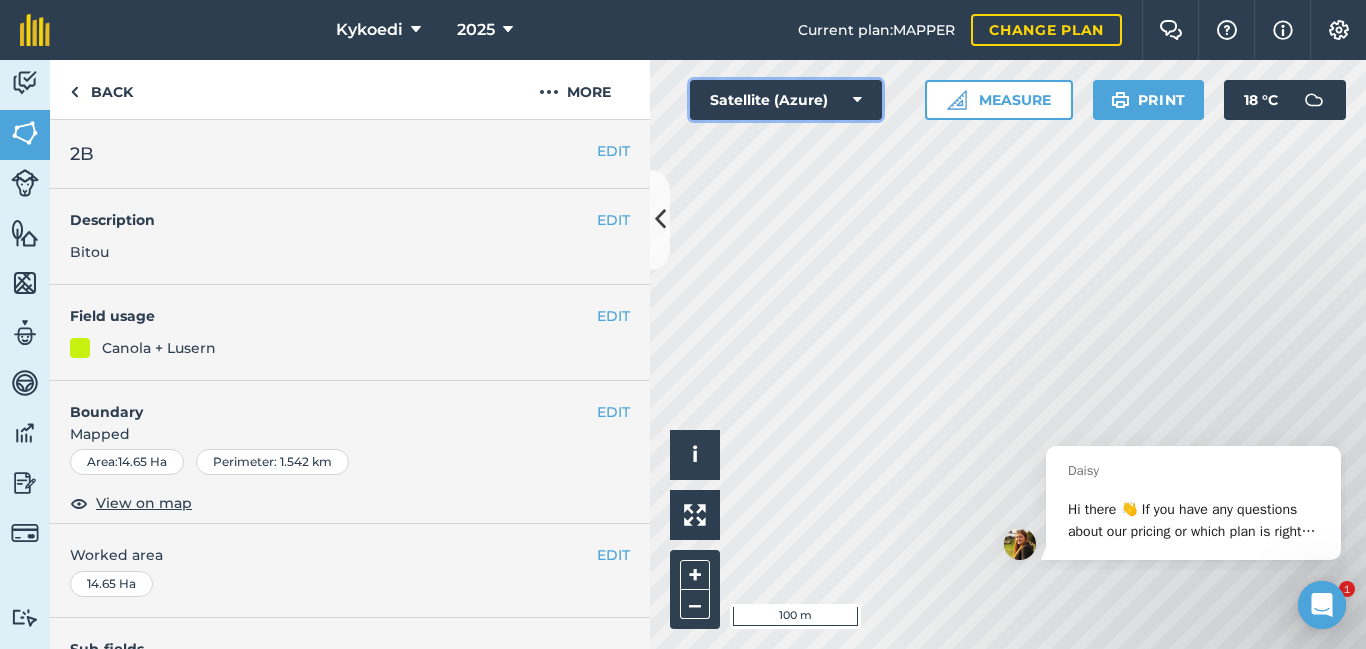 click at bounding box center [857, 100] 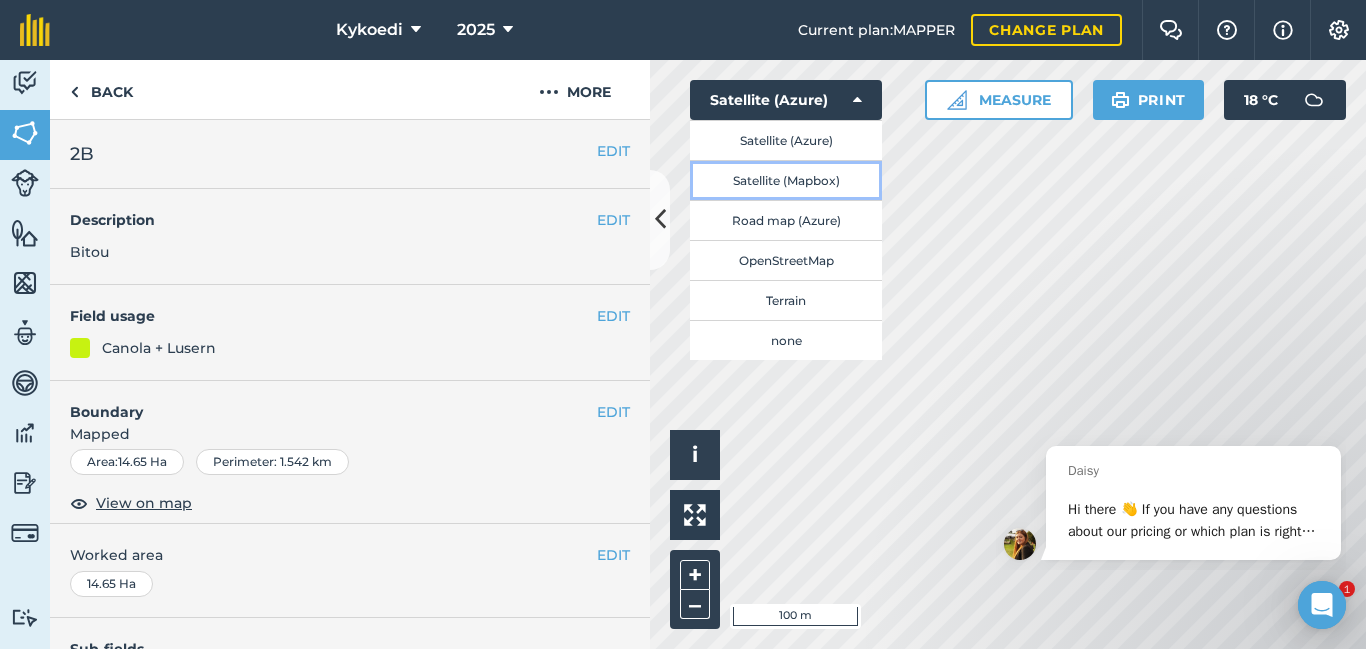 click on "Satellite (Mapbox)" at bounding box center (786, 180) 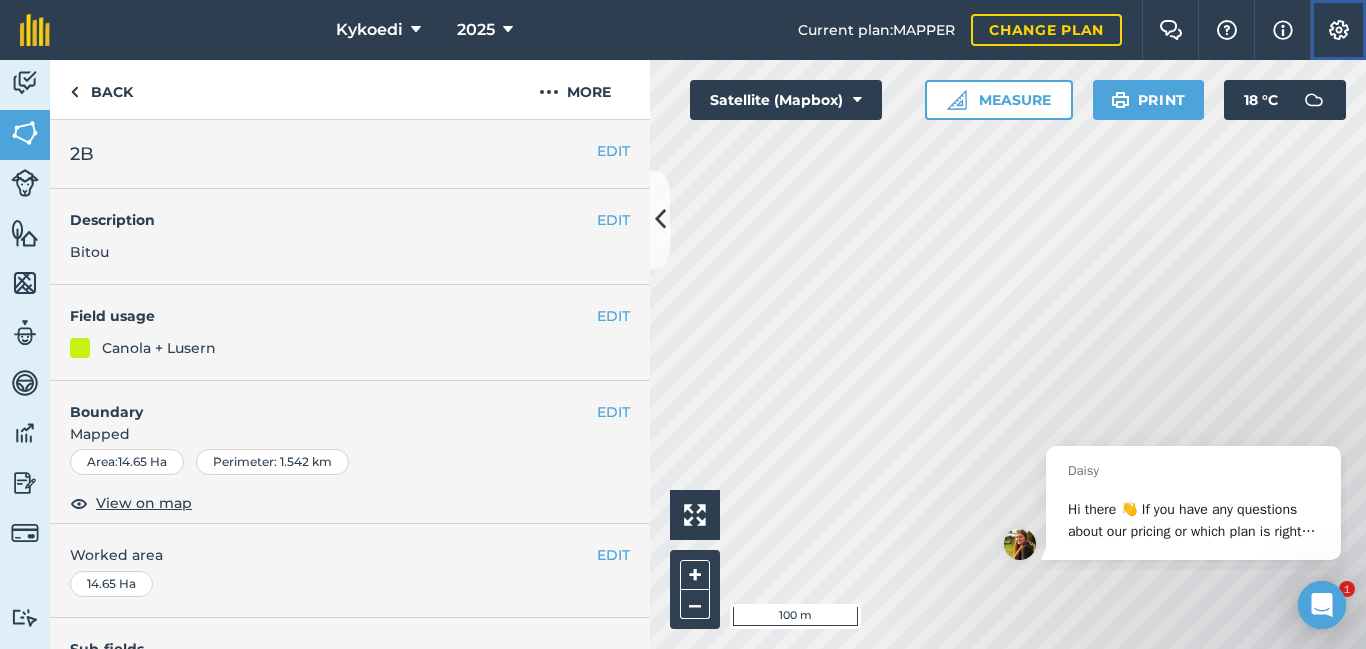 click at bounding box center (1339, 30) 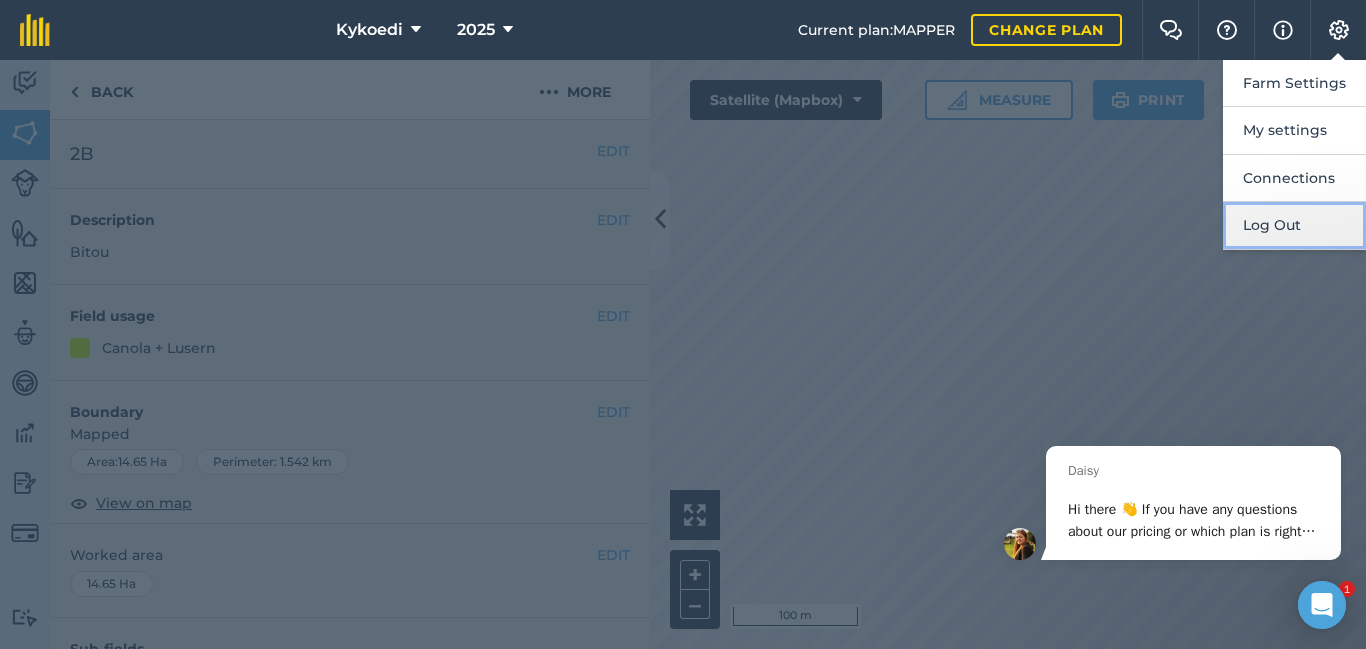 click on "Log Out" at bounding box center (1294, 225) 